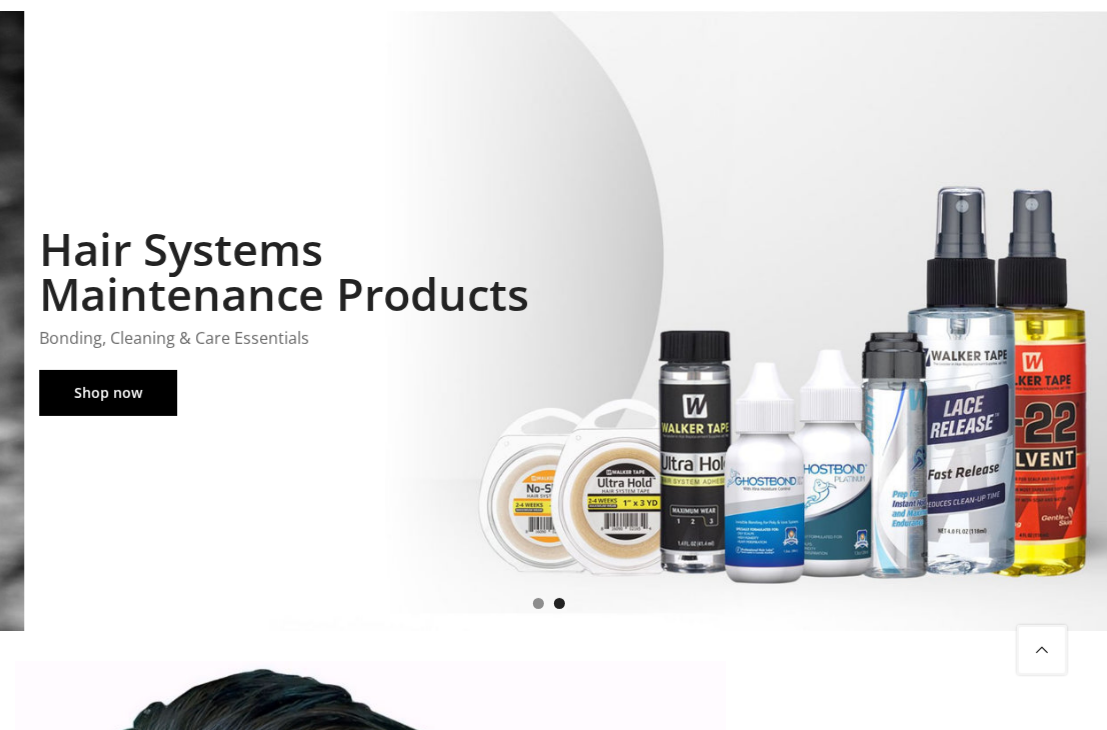 scroll, scrollTop: 0, scrollLeft: 0, axis: both 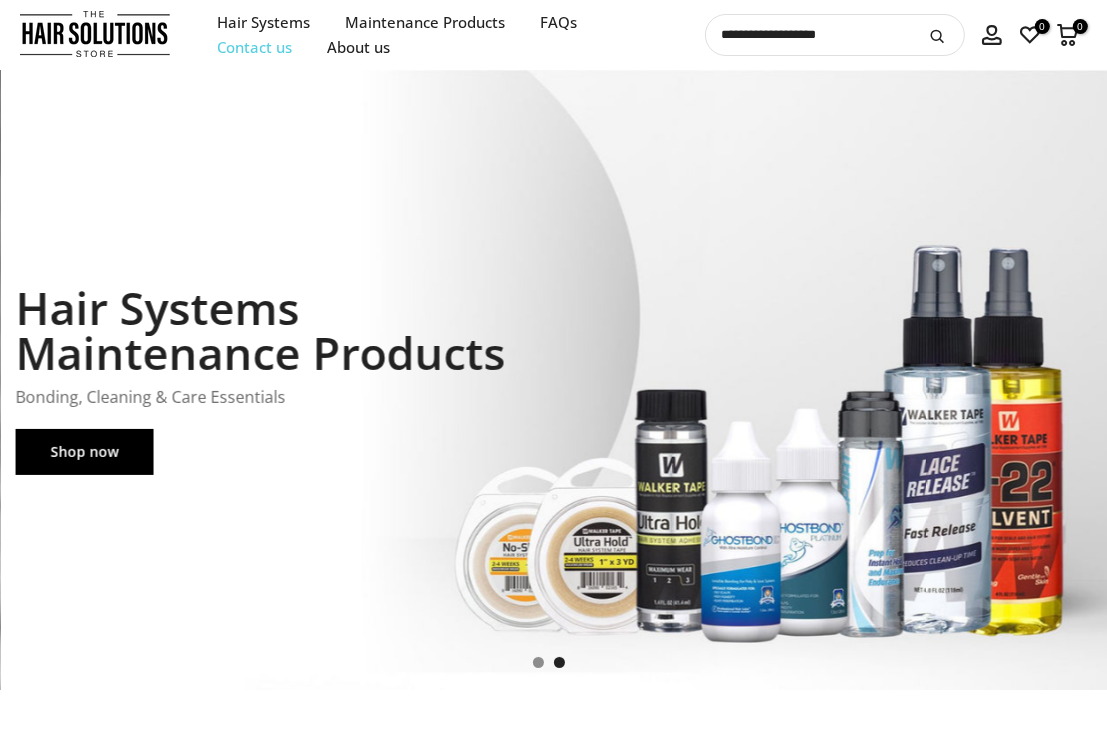 click on "Contact us" at bounding box center (255, 47) 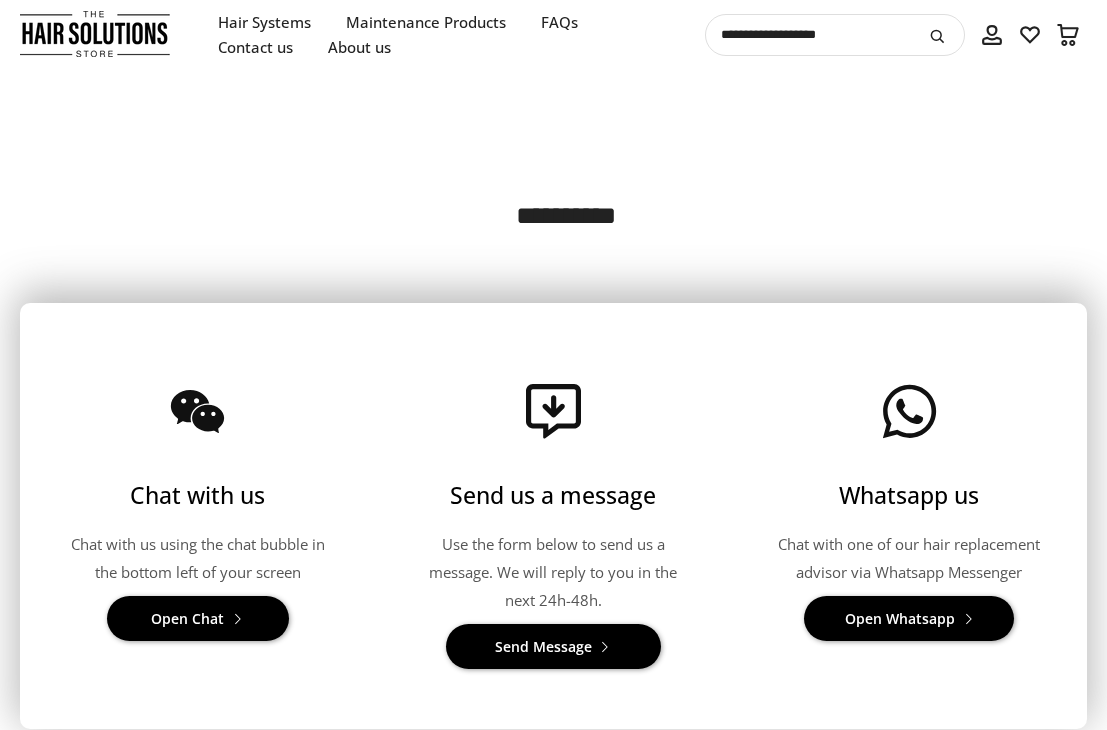 scroll, scrollTop: 0, scrollLeft: 0, axis: both 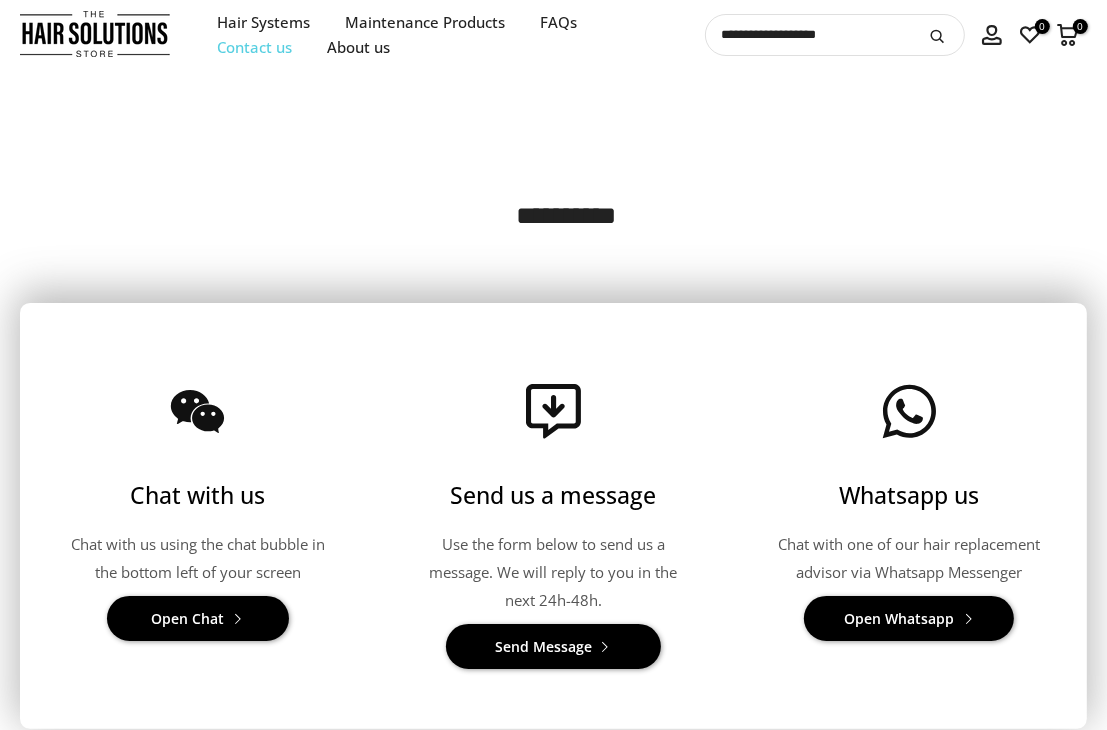 click on "Contact us" at bounding box center [255, 47] 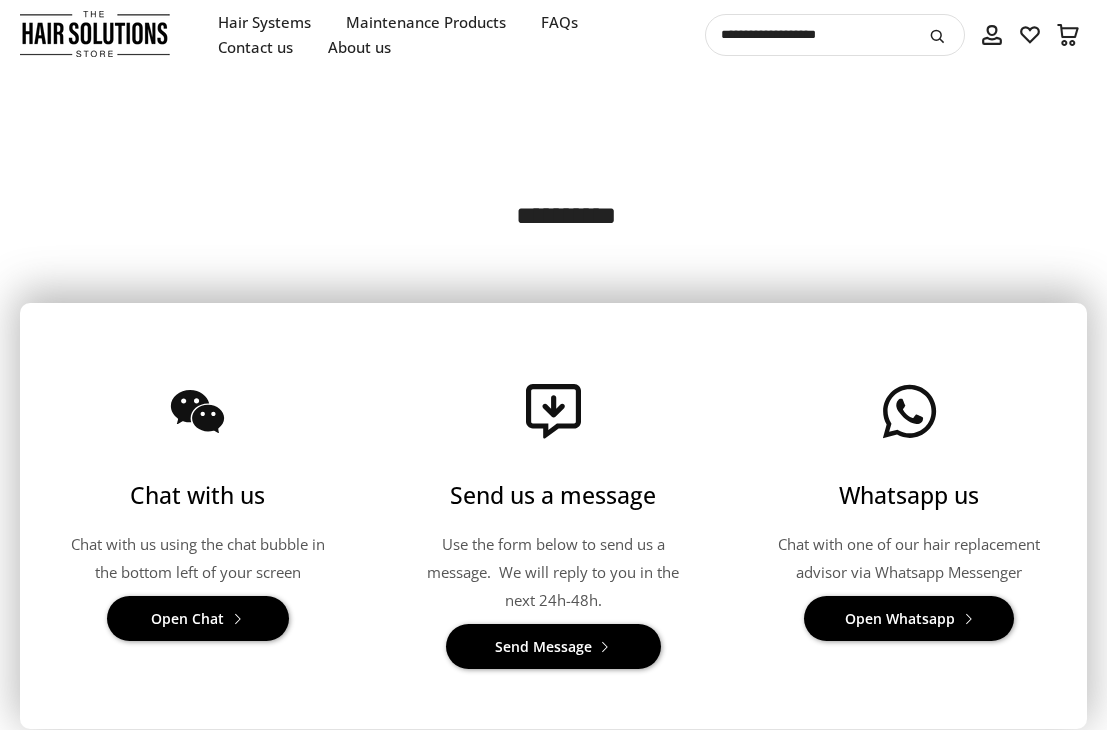 scroll, scrollTop: 0, scrollLeft: 0, axis: both 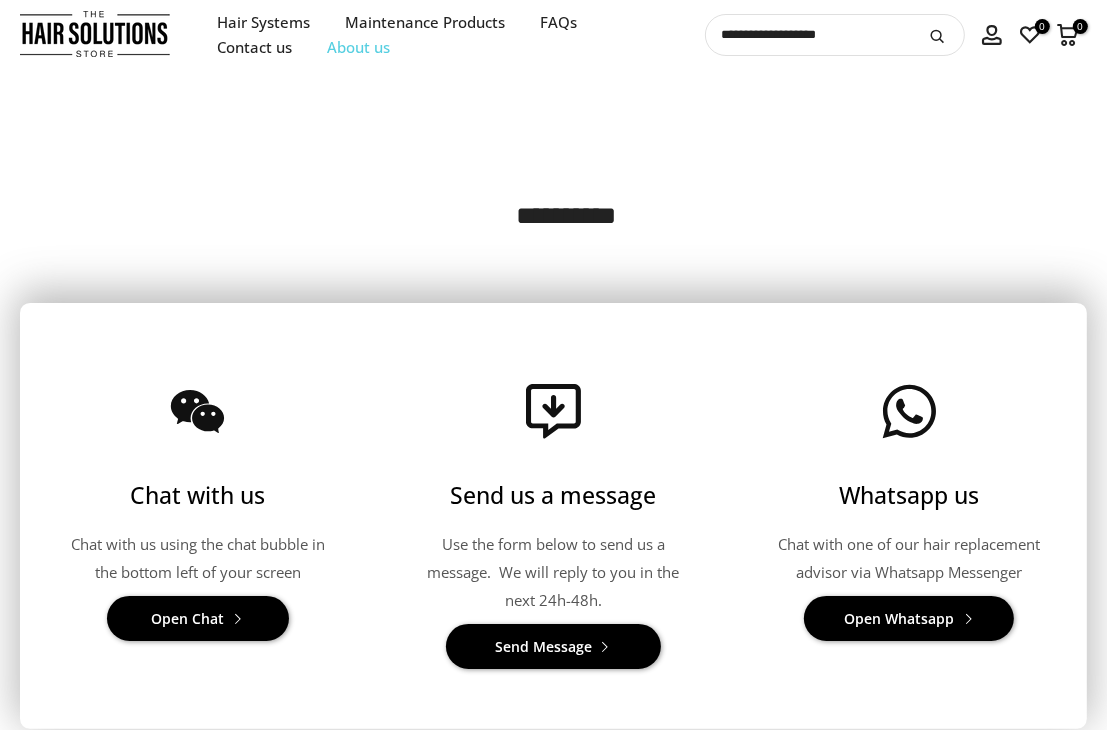 click on "About us" at bounding box center [359, 47] 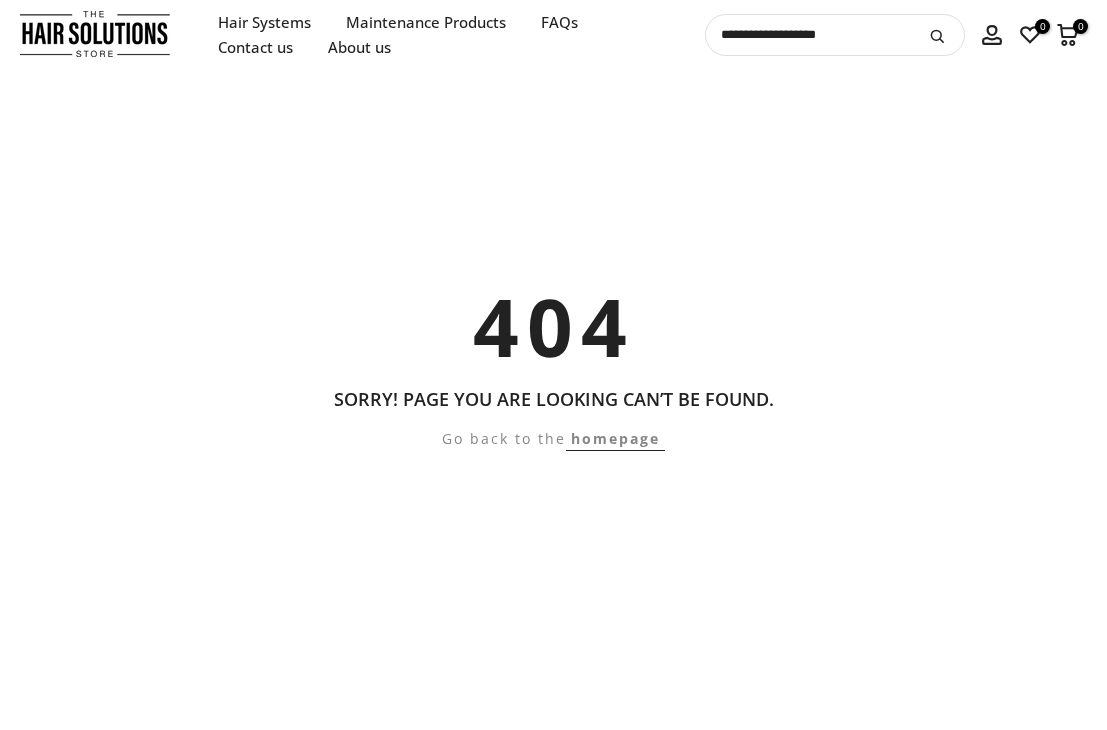 scroll, scrollTop: 0, scrollLeft: 0, axis: both 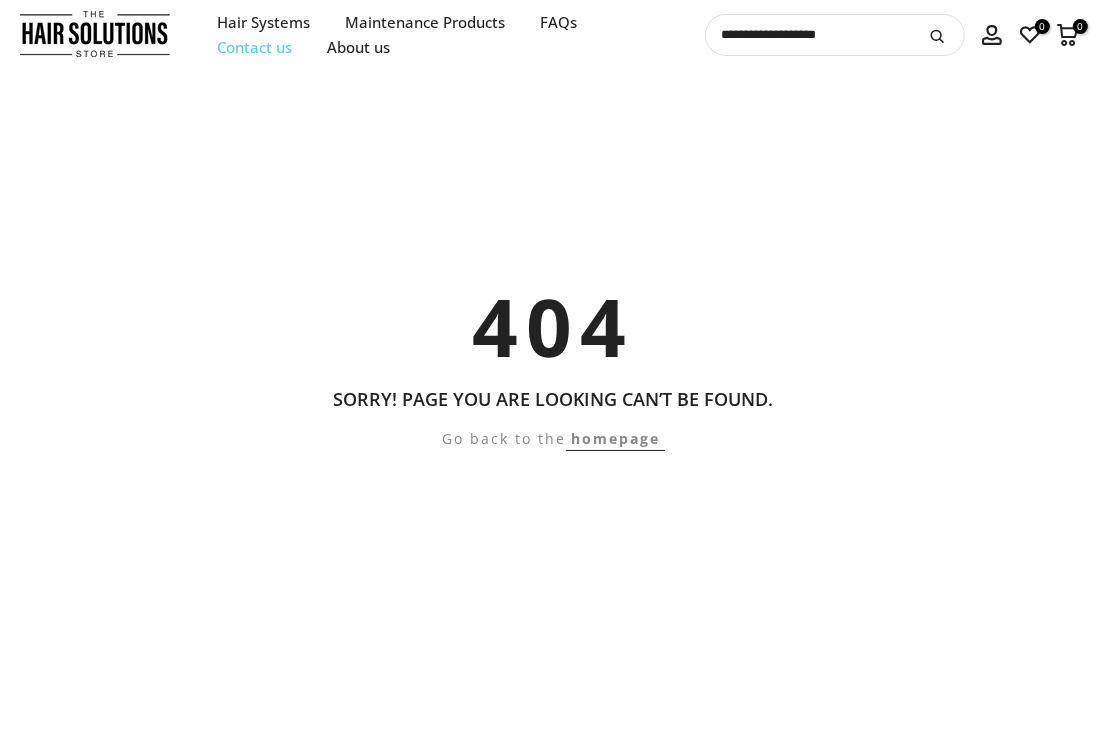 click on "Contact us" at bounding box center (255, 47) 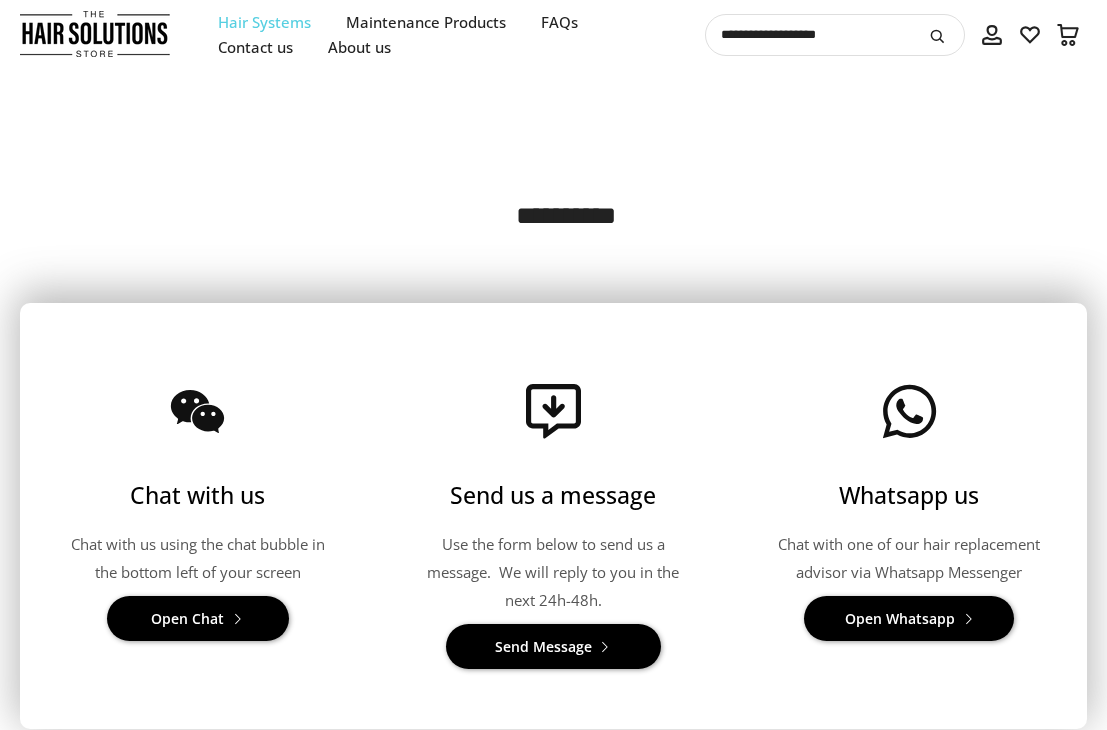 scroll, scrollTop: 0, scrollLeft: 0, axis: both 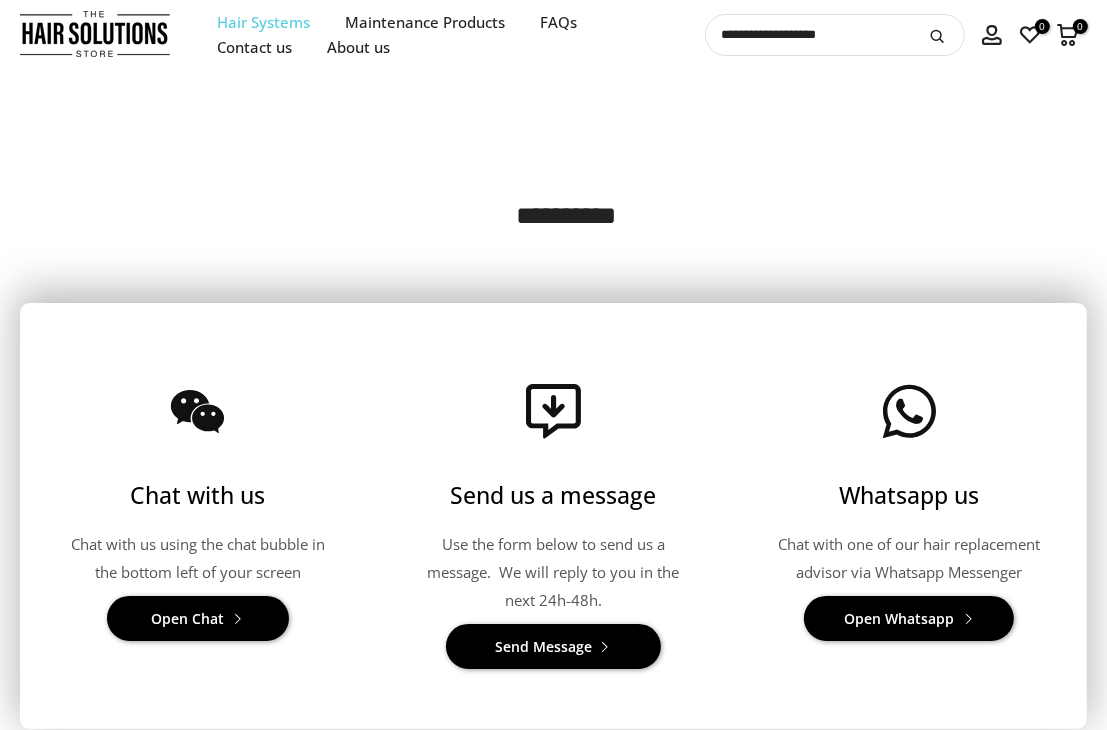 click on "Hair Systems" at bounding box center [264, 22] 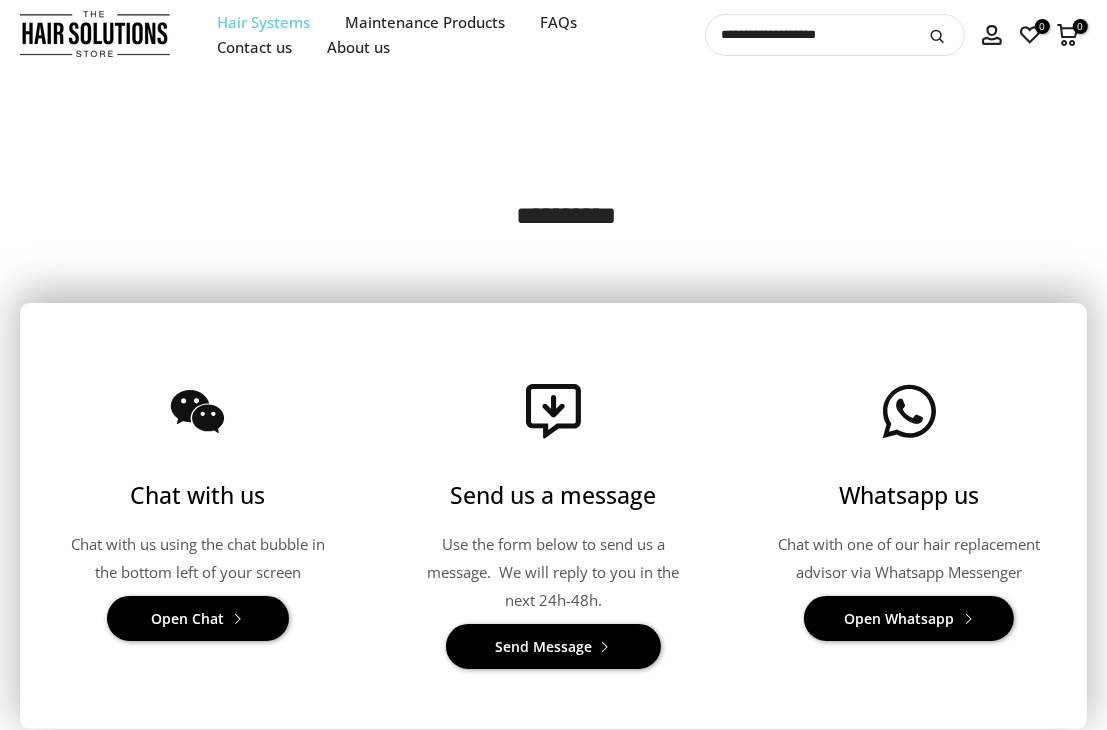 scroll, scrollTop: 0, scrollLeft: 0, axis: both 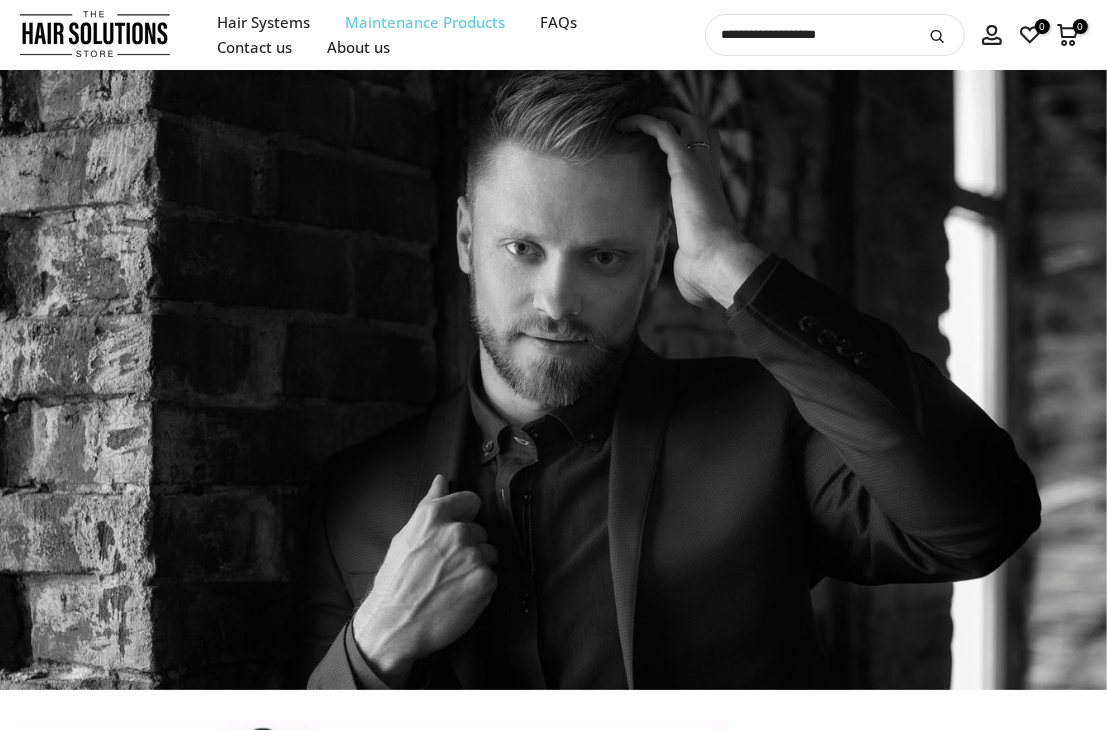 click on "Maintenance Products" at bounding box center [425, 22] 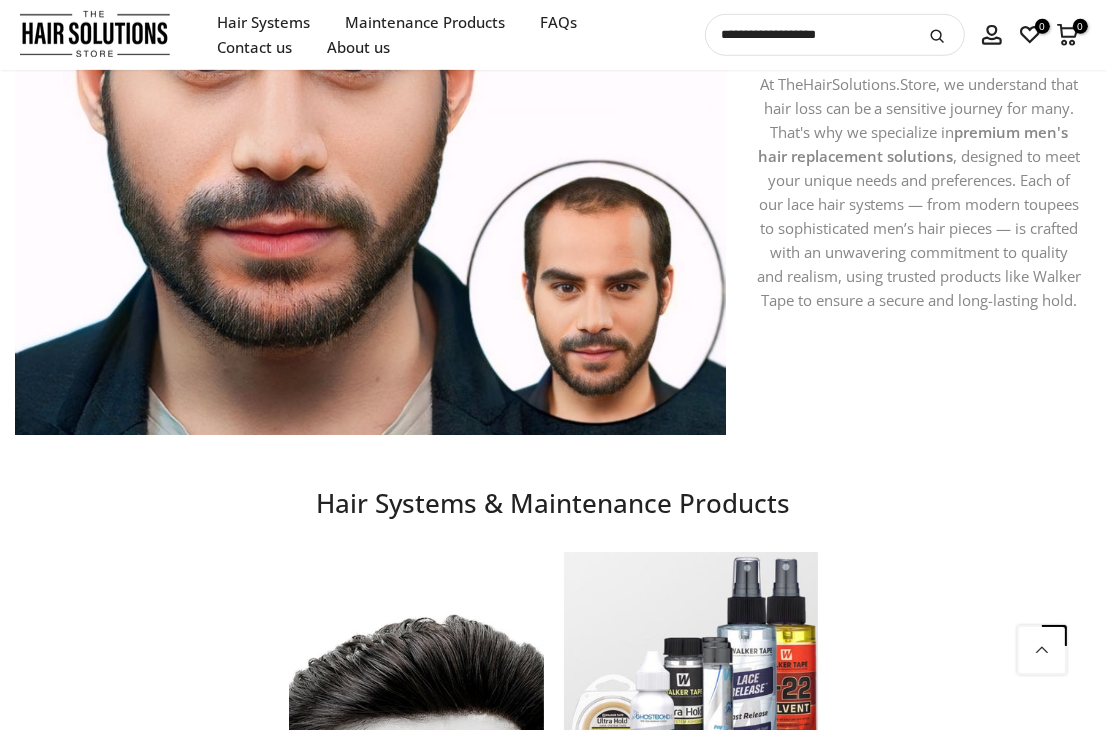 scroll, scrollTop: 600, scrollLeft: 0, axis: vertical 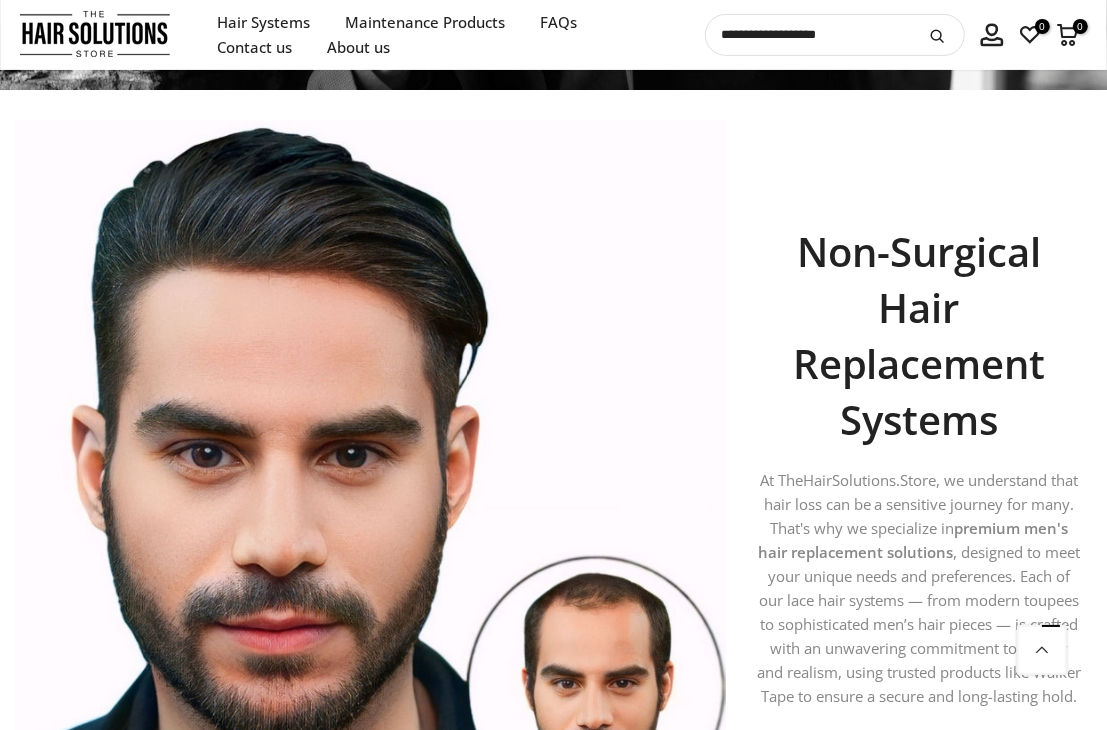 click at bounding box center [992, 35] 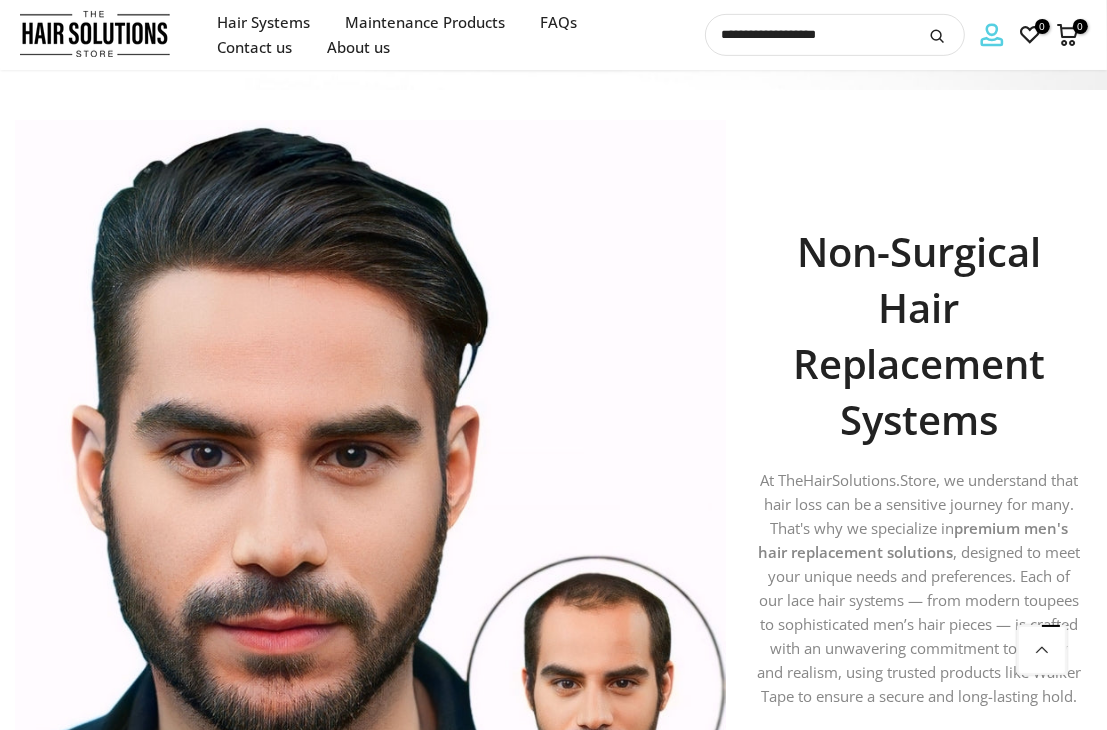 click 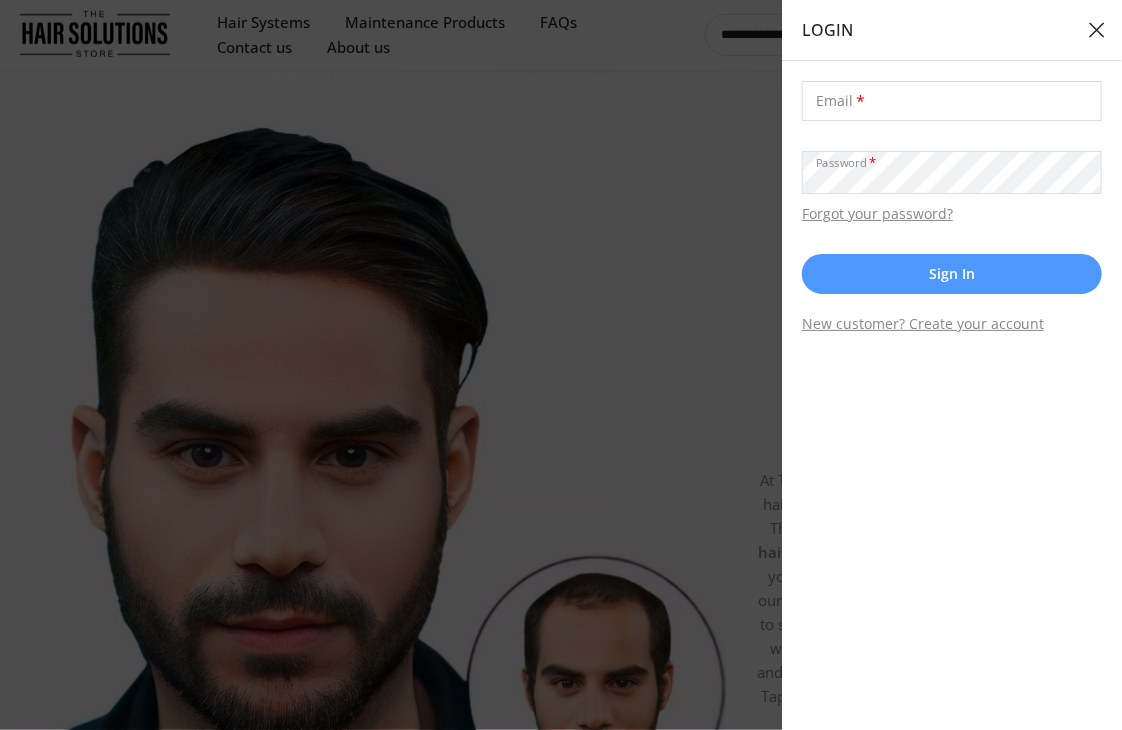 click at bounding box center [1097, 30] 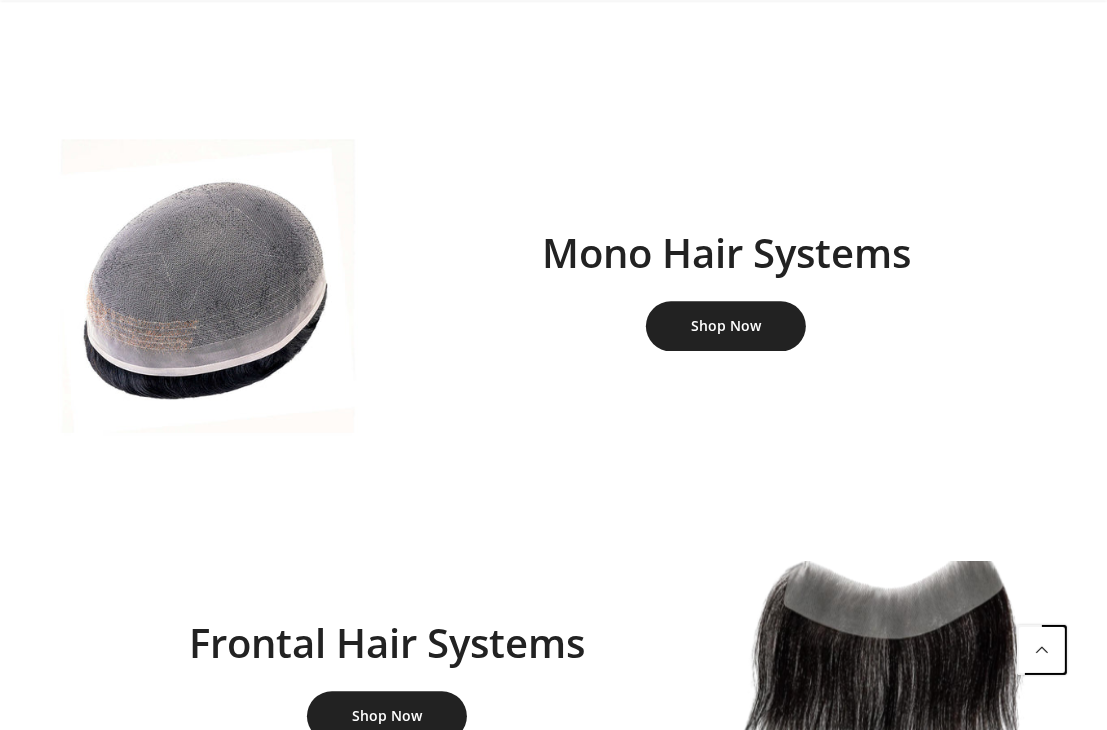 scroll, scrollTop: 3600, scrollLeft: 0, axis: vertical 